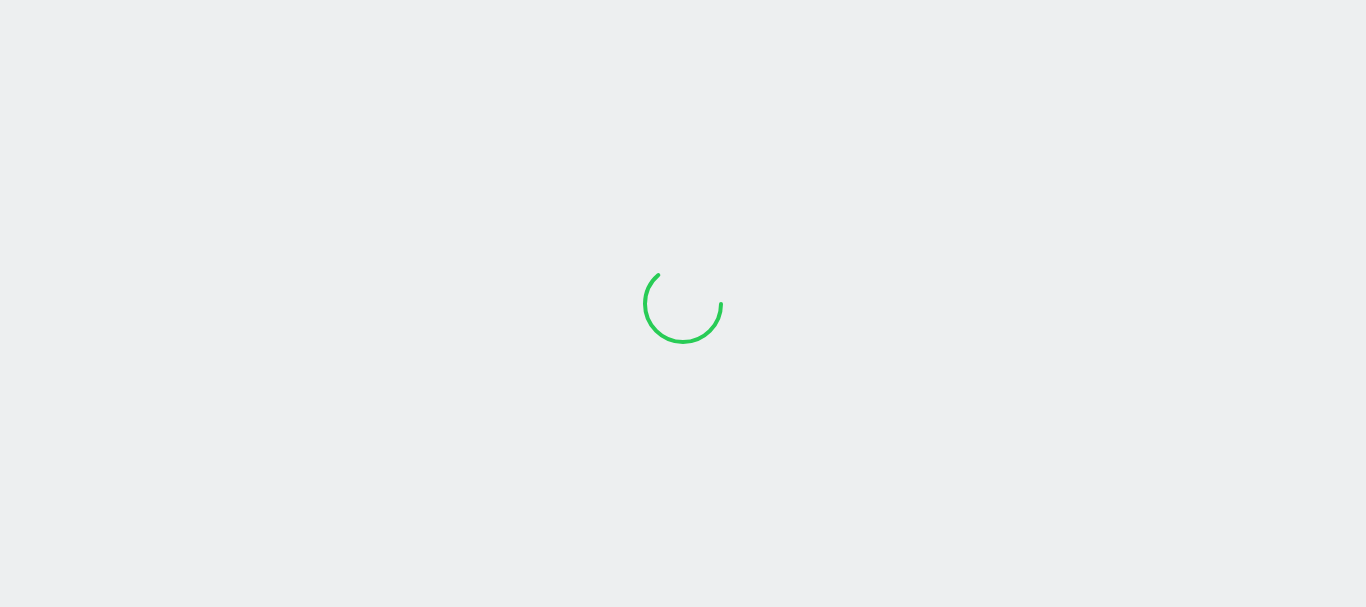 scroll, scrollTop: 0, scrollLeft: 0, axis: both 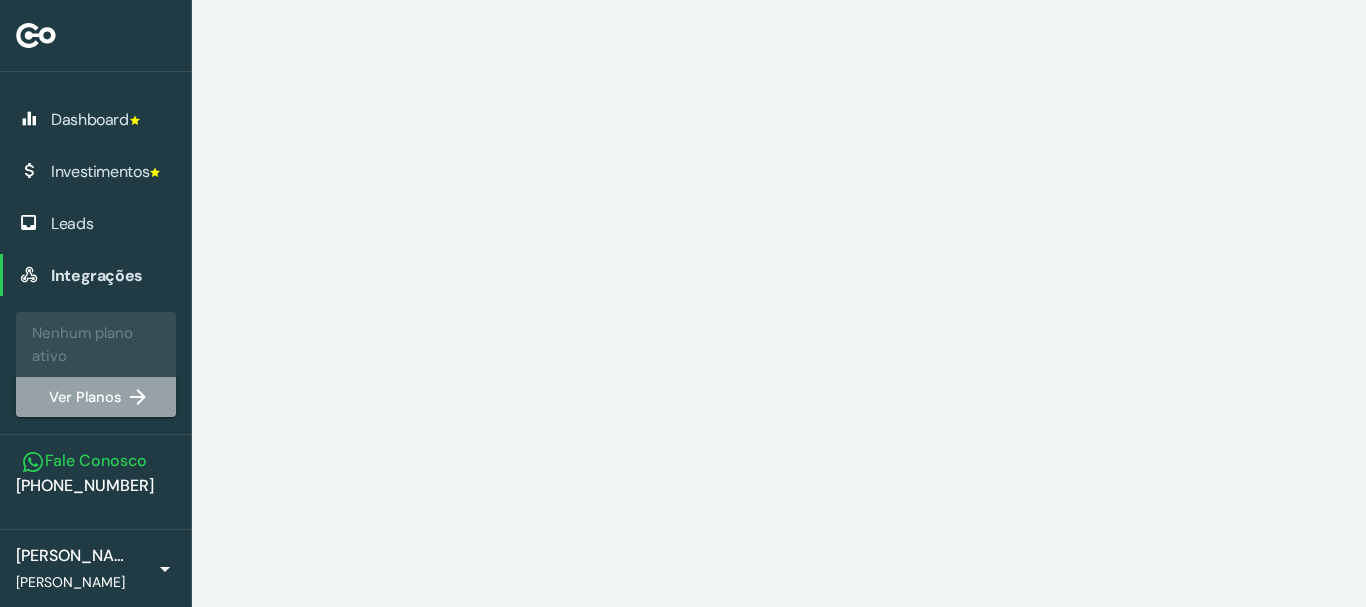 click on "Ver Planos" at bounding box center (96, 397) 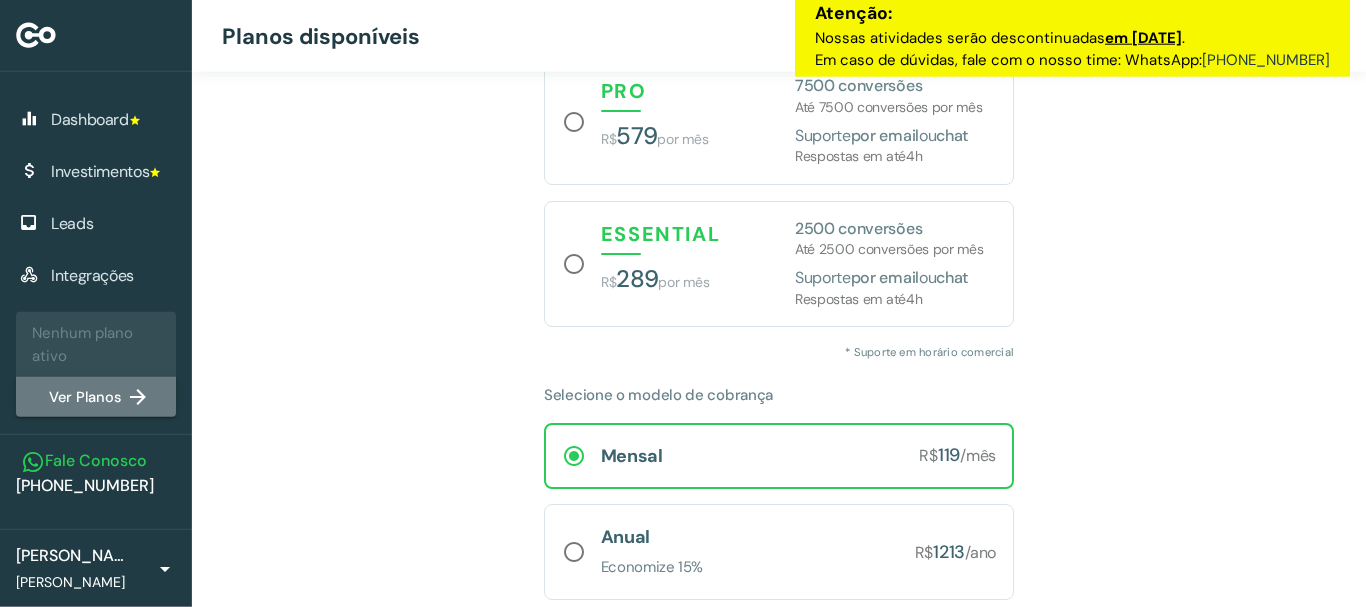 scroll, scrollTop: 204, scrollLeft: 0, axis: vertical 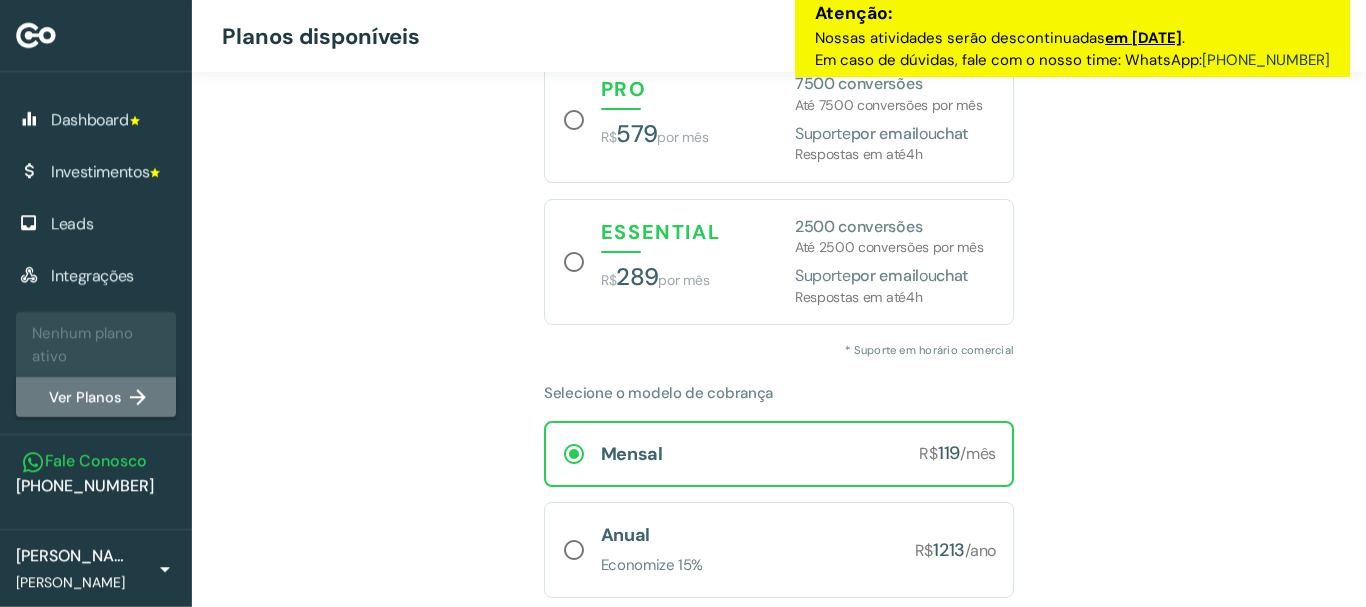click at bounding box center (162, 568) 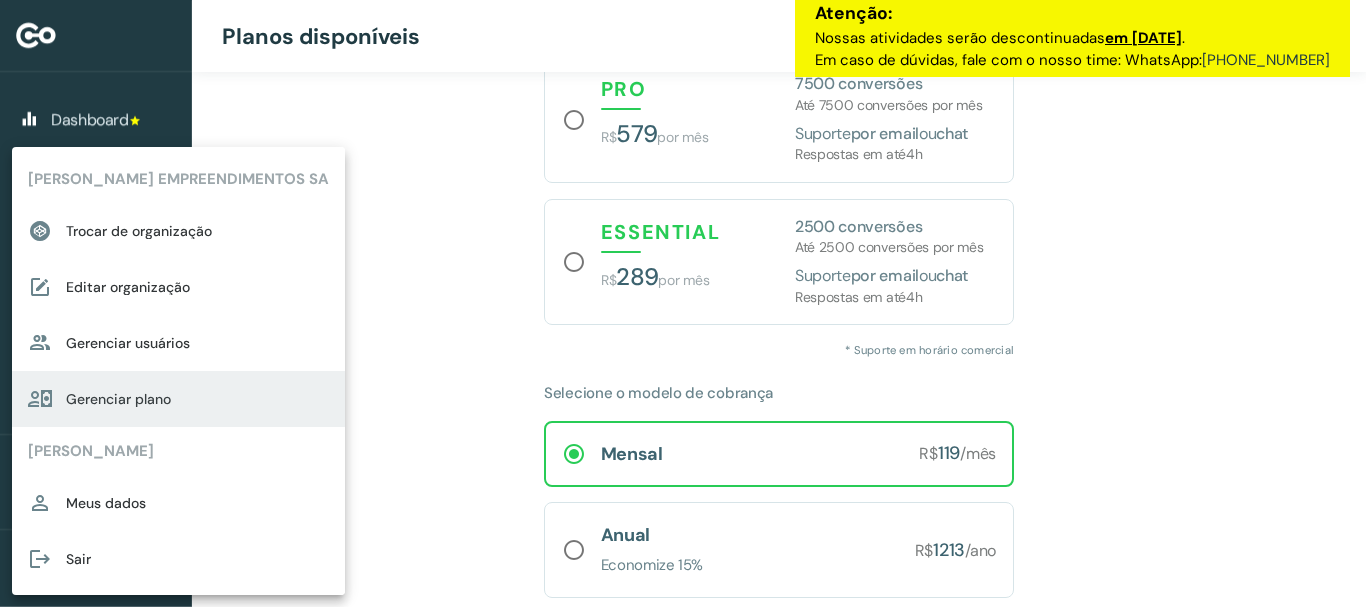 click on "Gerenciar plano" at bounding box center [197, 399] 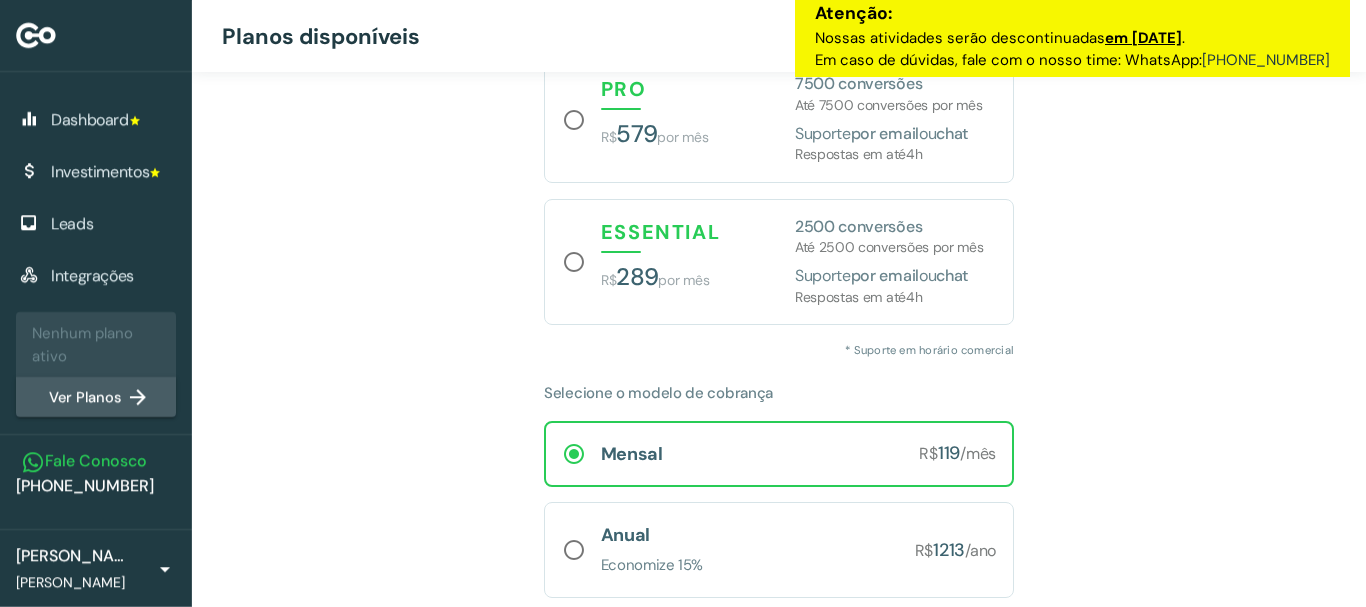 scroll, scrollTop: 0, scrollLeft: 0, axis: both 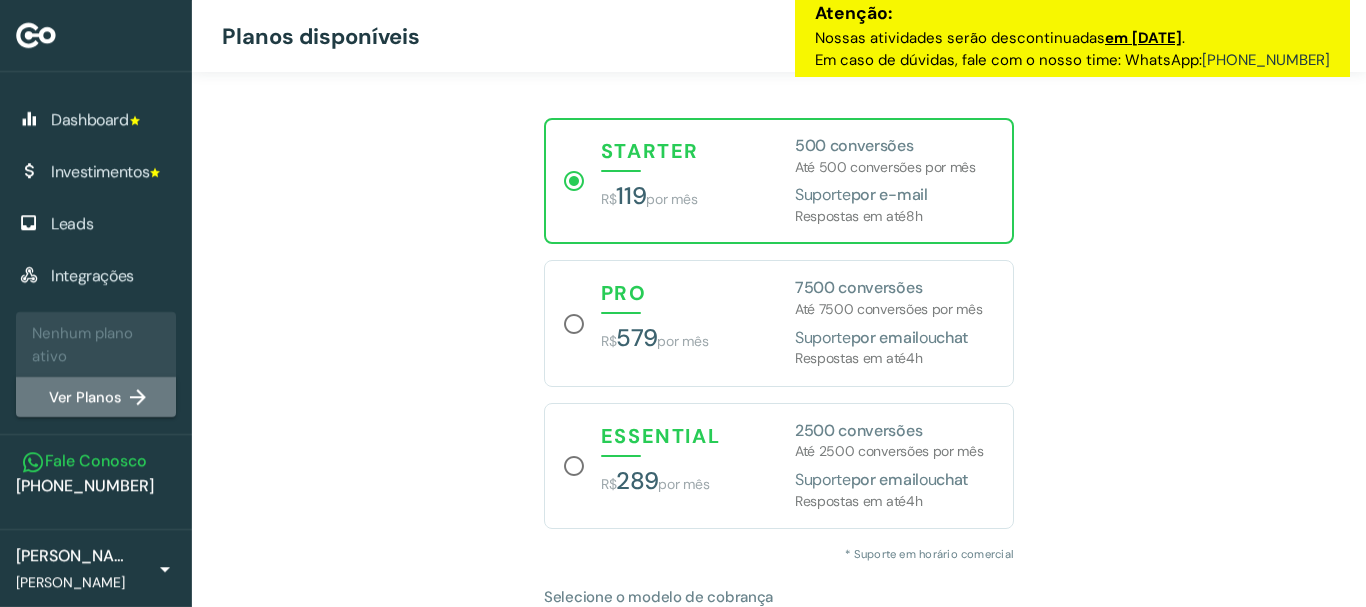 click on "Dashboard" at bounding box center [113, 119] 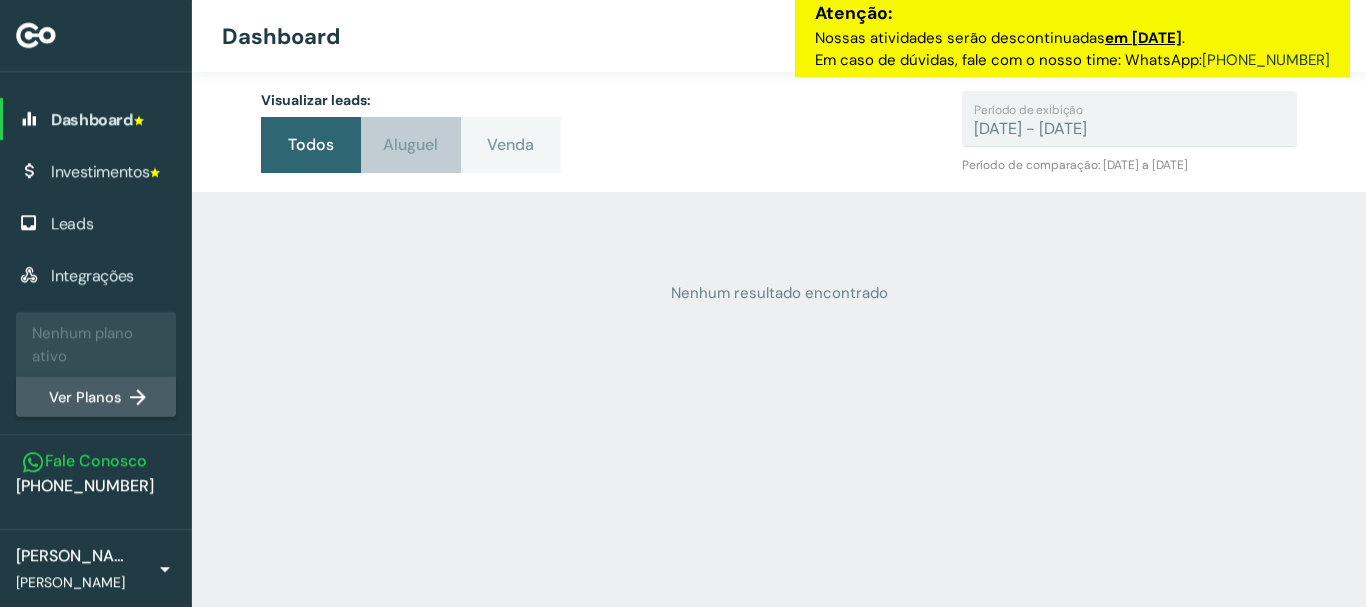 click on "Aluguel" at bounding box center [411, 144] 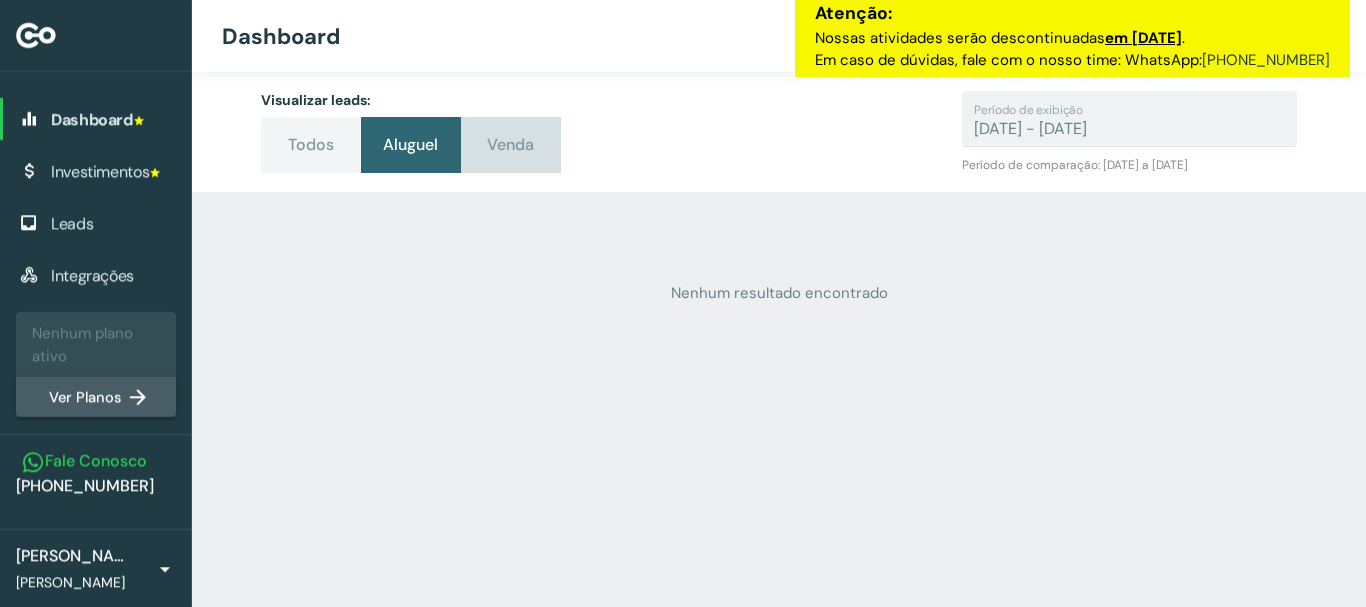 click on "Venda" at bounding box center [511, 144] 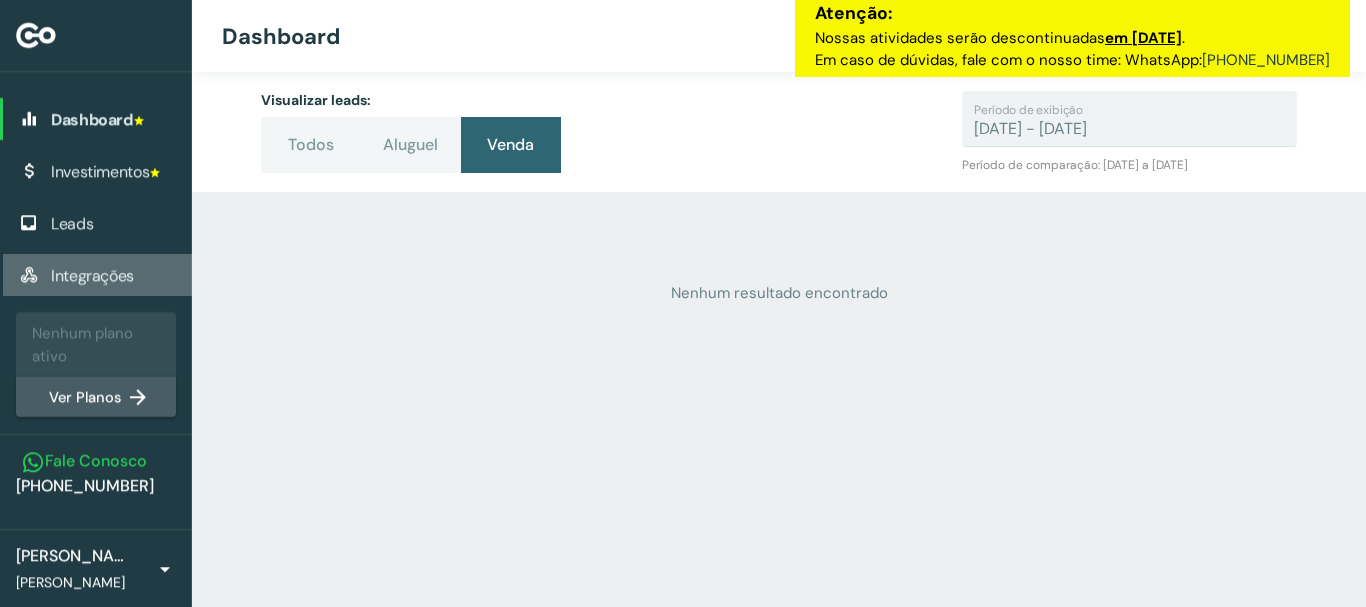click on "Integrações" at bounding box center [113, 275] 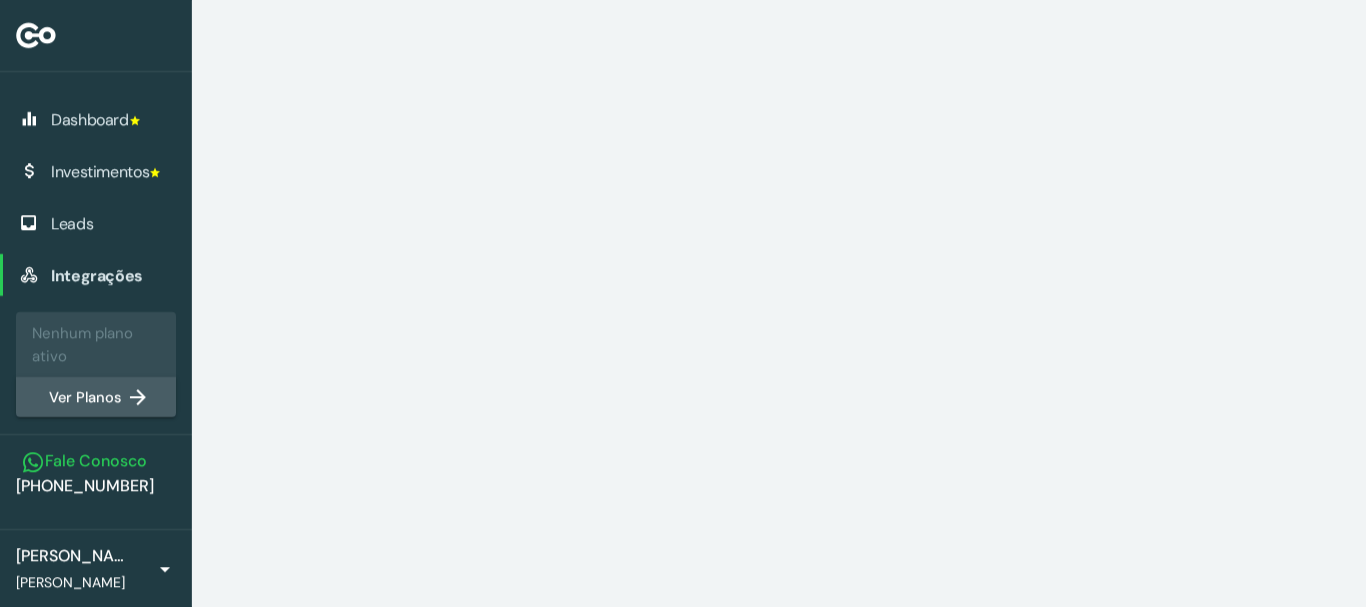 click on "Investimentos" at bounding box center (113, 171) 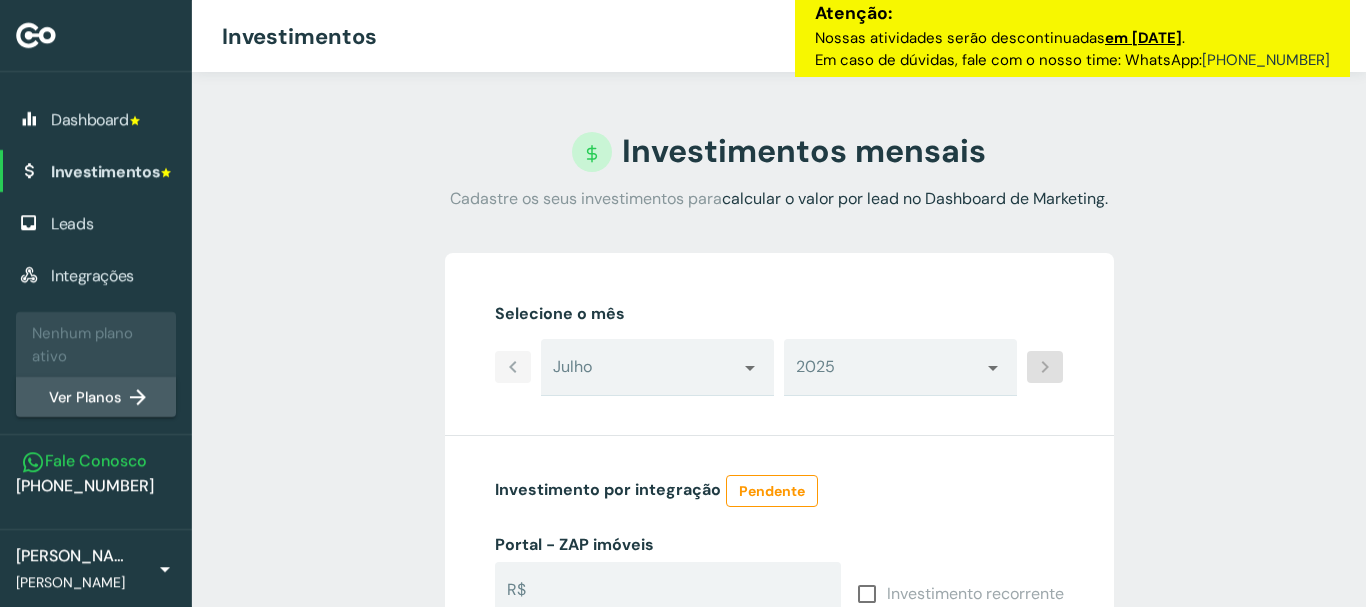 scroll, scrollTop: 204, scrollLeft: 0, axis: vertical 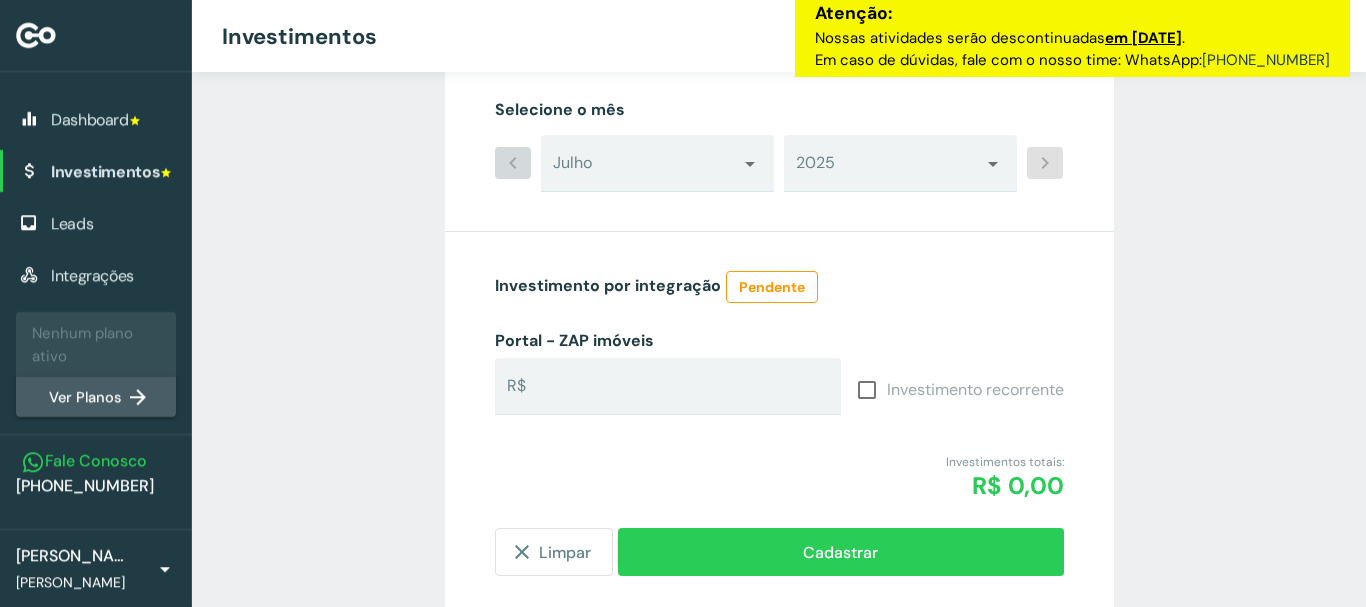 click at bounding box center [513, 163] 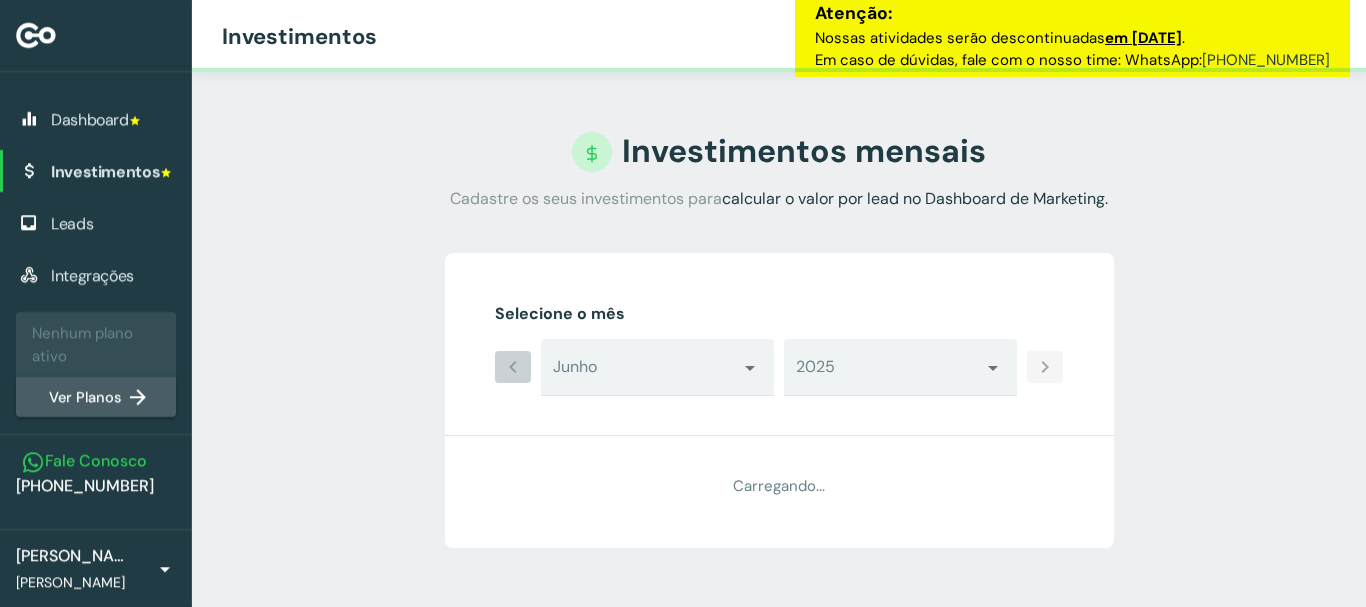 scroll, scrollTop: 0, scrollLeft: 0, axis: both 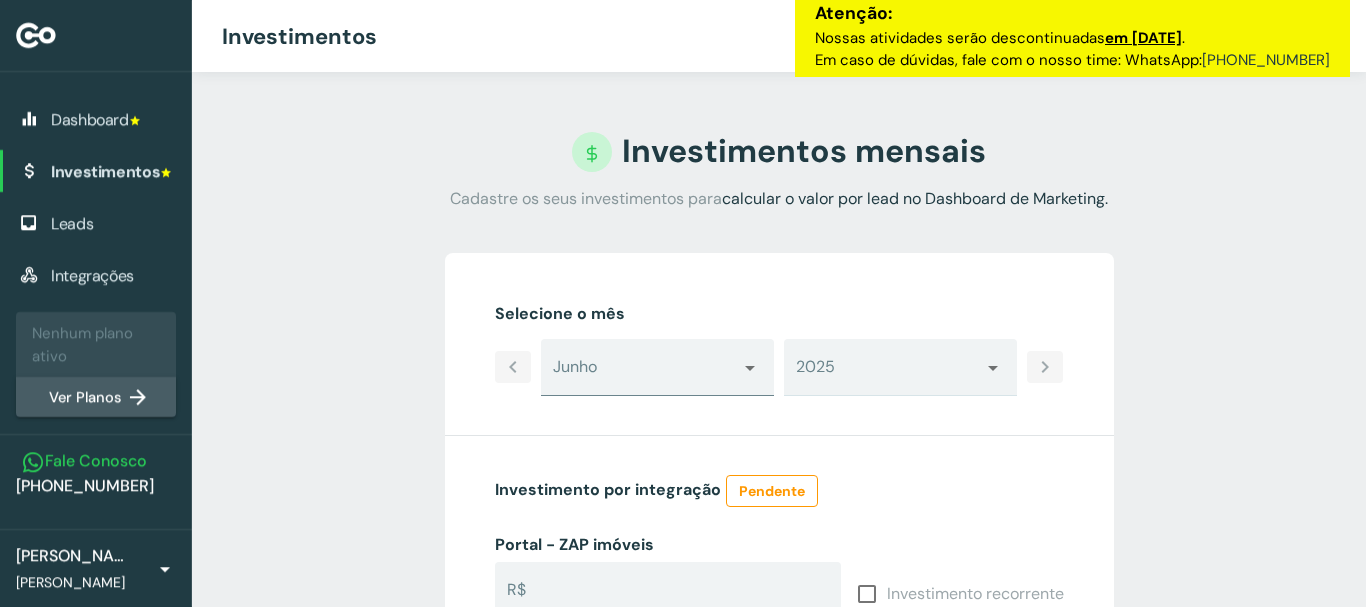 click at bounding box center [750, 368] 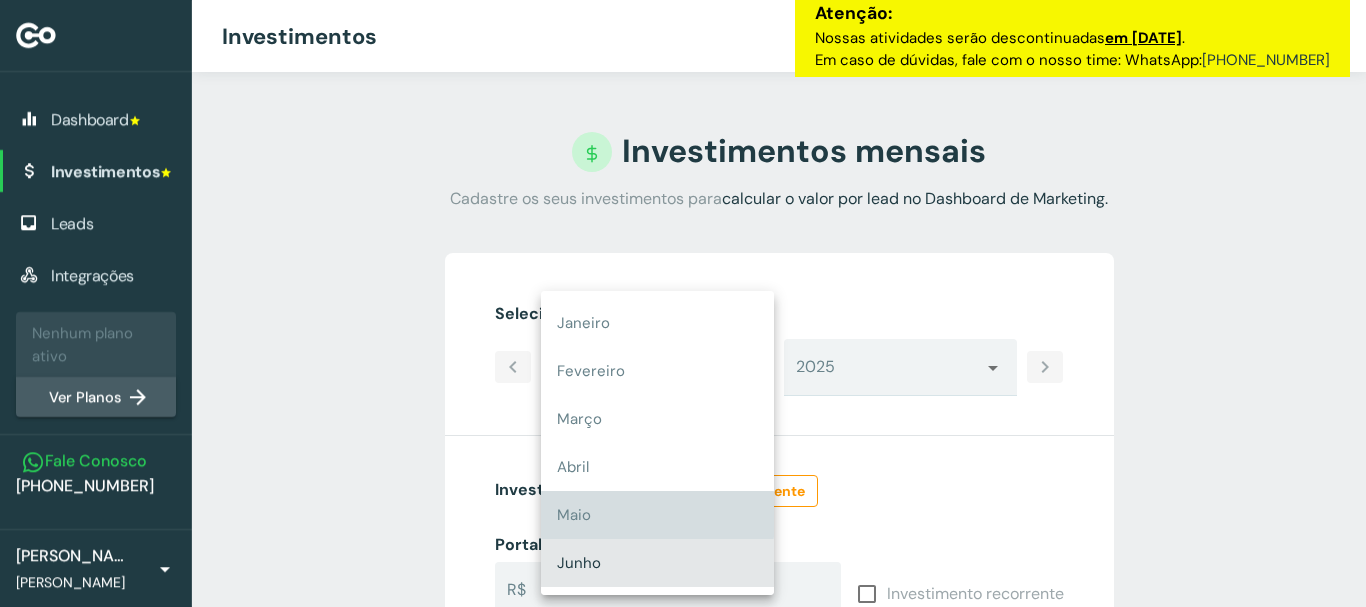 click on "Maio" at bounding box center [657, 515] 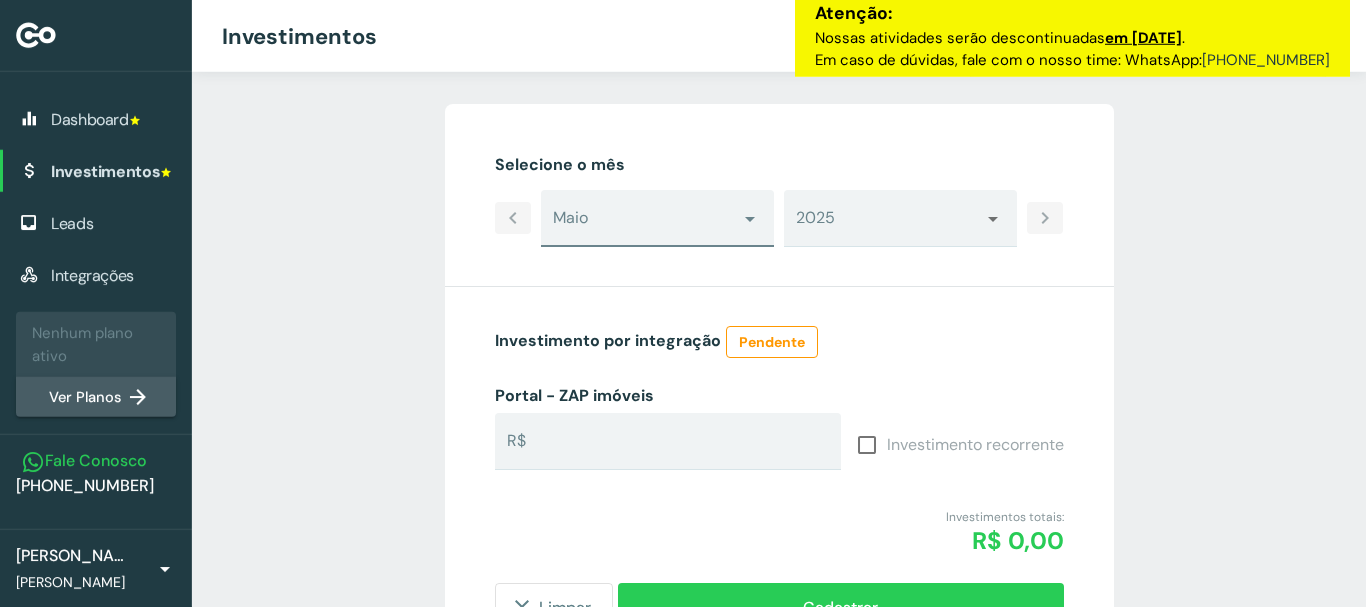 scroll, scrollTop: 204, scrollLeft: 0, axis: vertical 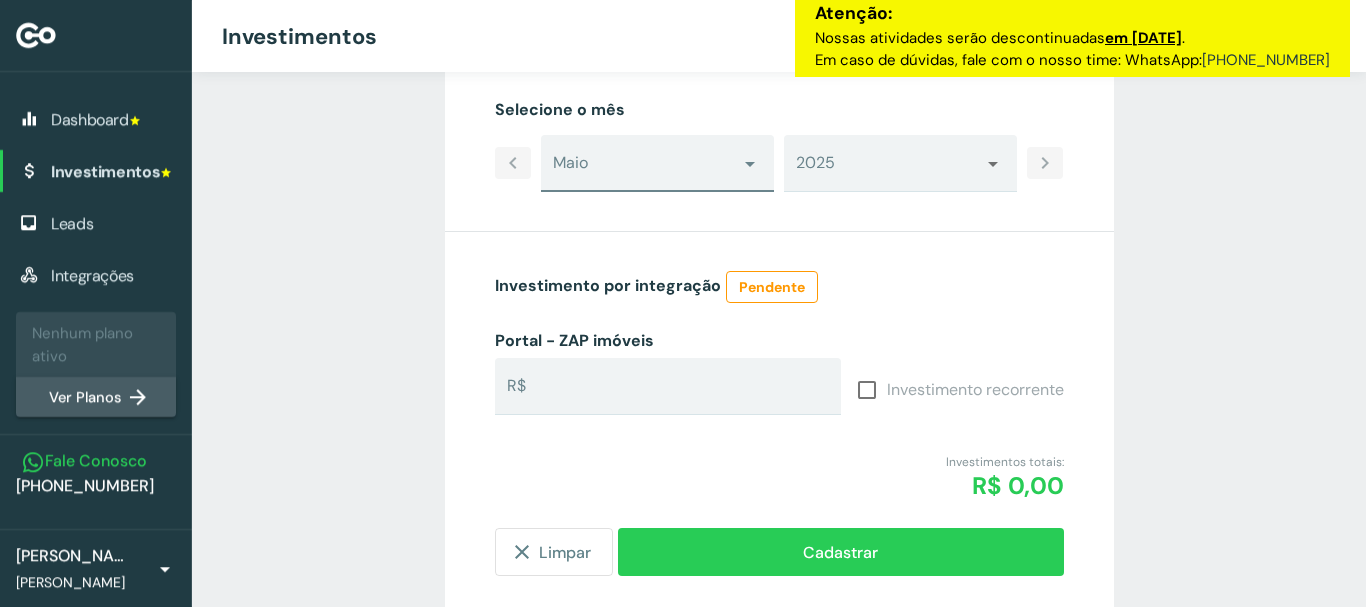 click at bounding box center [748, 164] 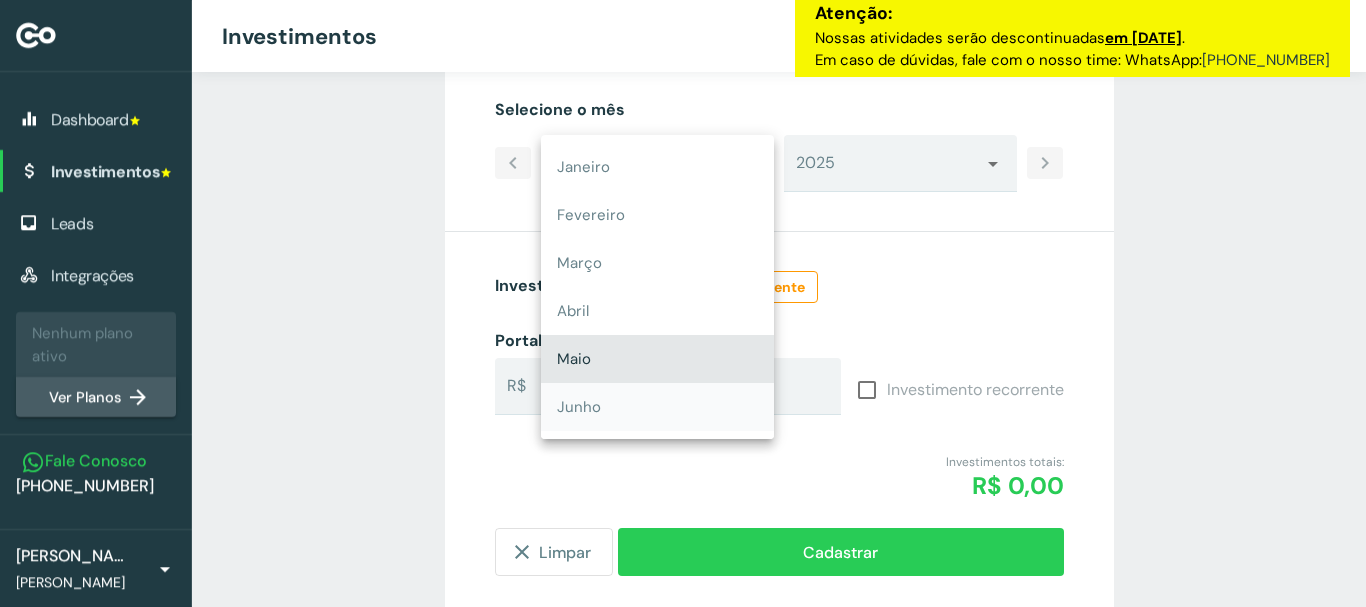 click on "Junho" at bounding box center (657, 407) 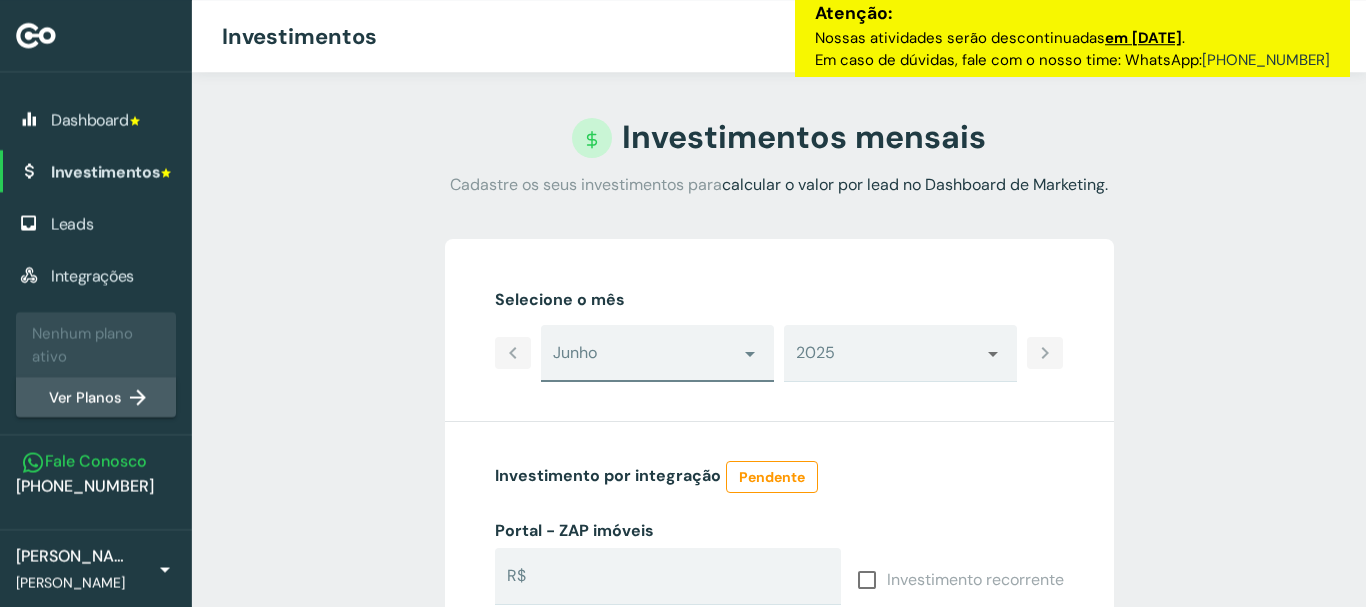 scroll, scrollTop: 0, scrollLeft: 0, axis: both 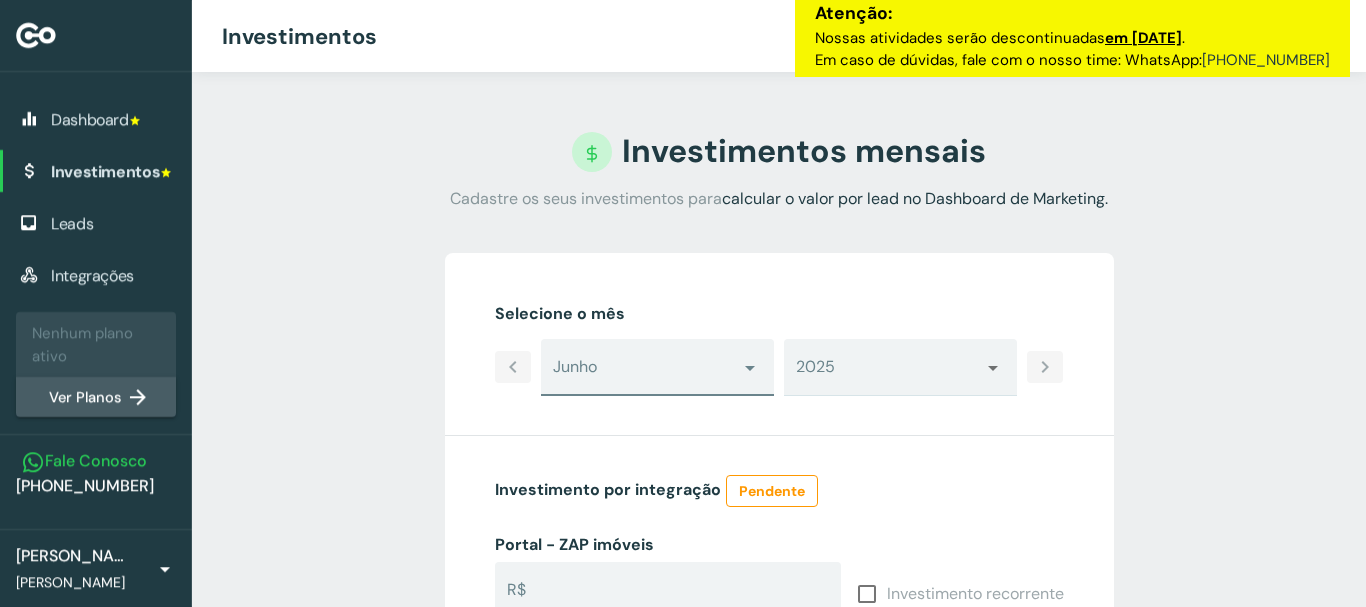 click on "Investimentos" at bounding box center (113, 171) 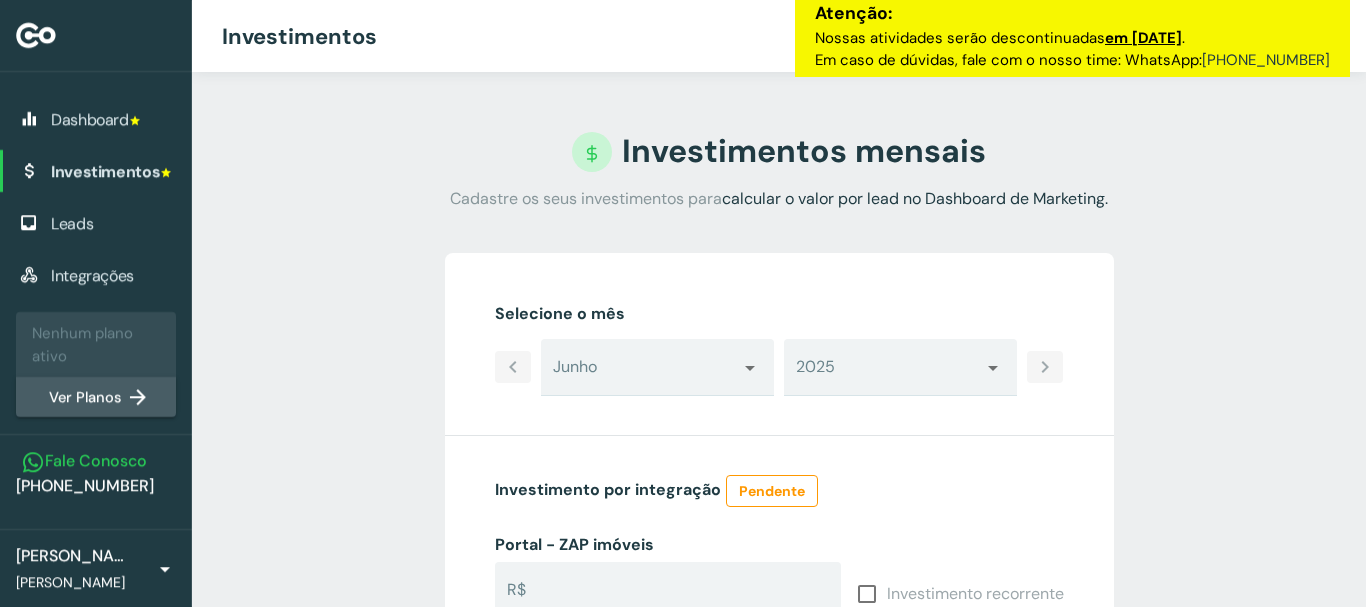 scroll, scrollTop: 204, scrollLeft: 0, axis: vertical 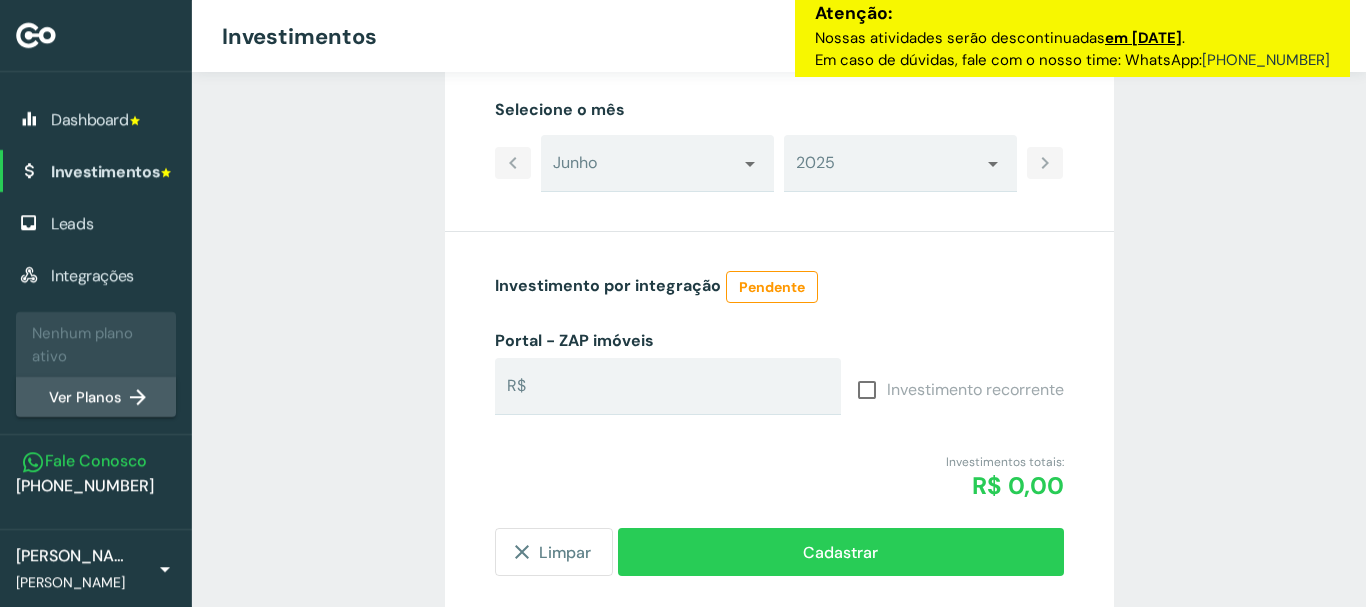 click at bounding box center (165, 569) 